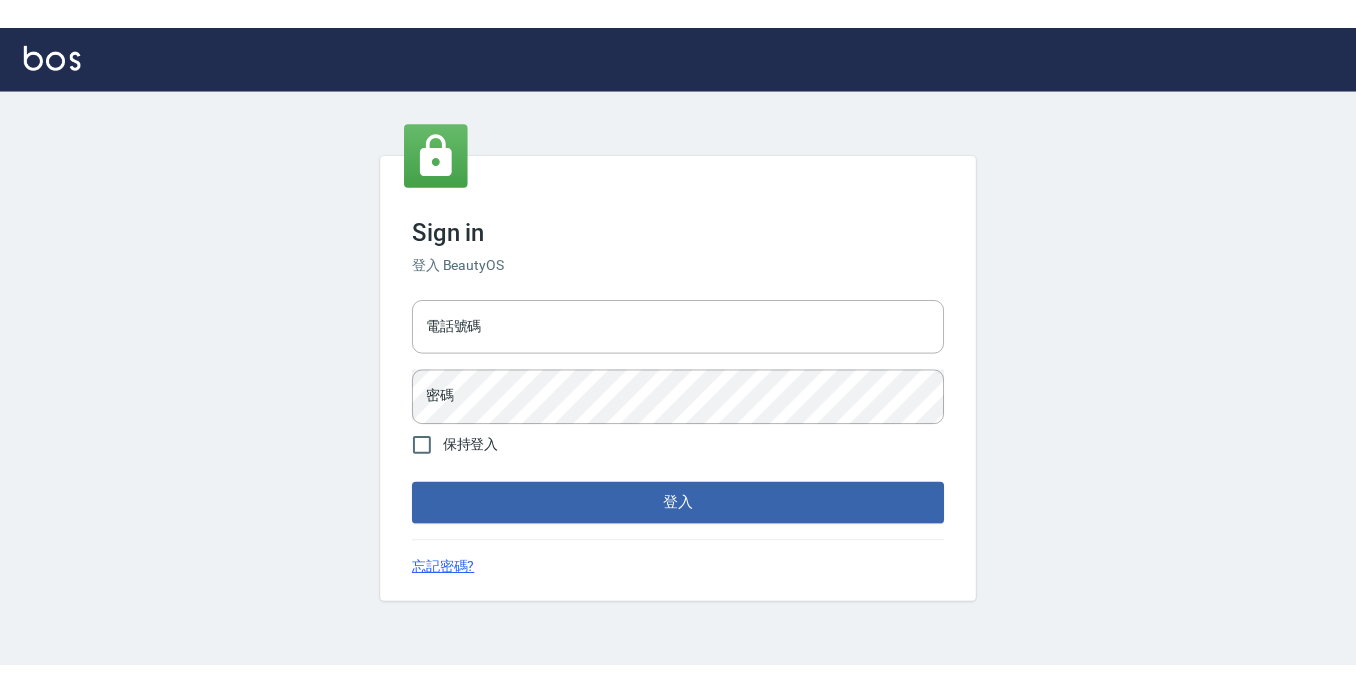 scroll, scrollTop: 0, scrollLeft: 0, axis: both 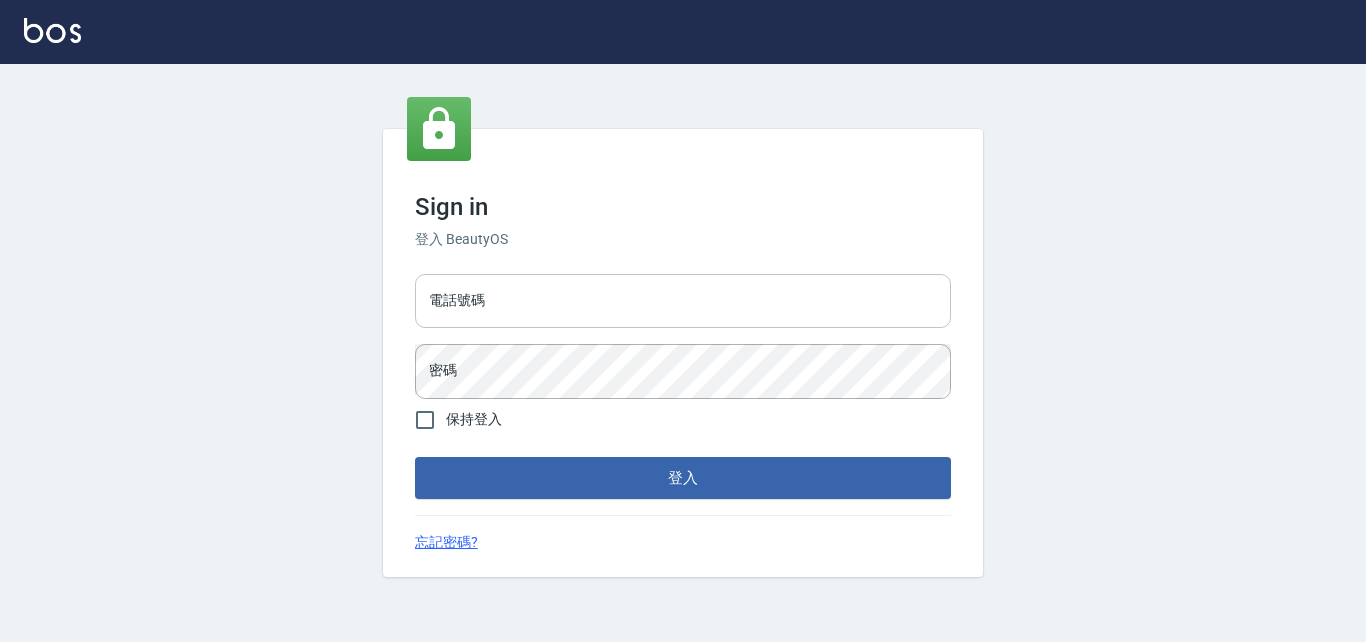 click on "電話號碼" at bounding box center (683, 301) 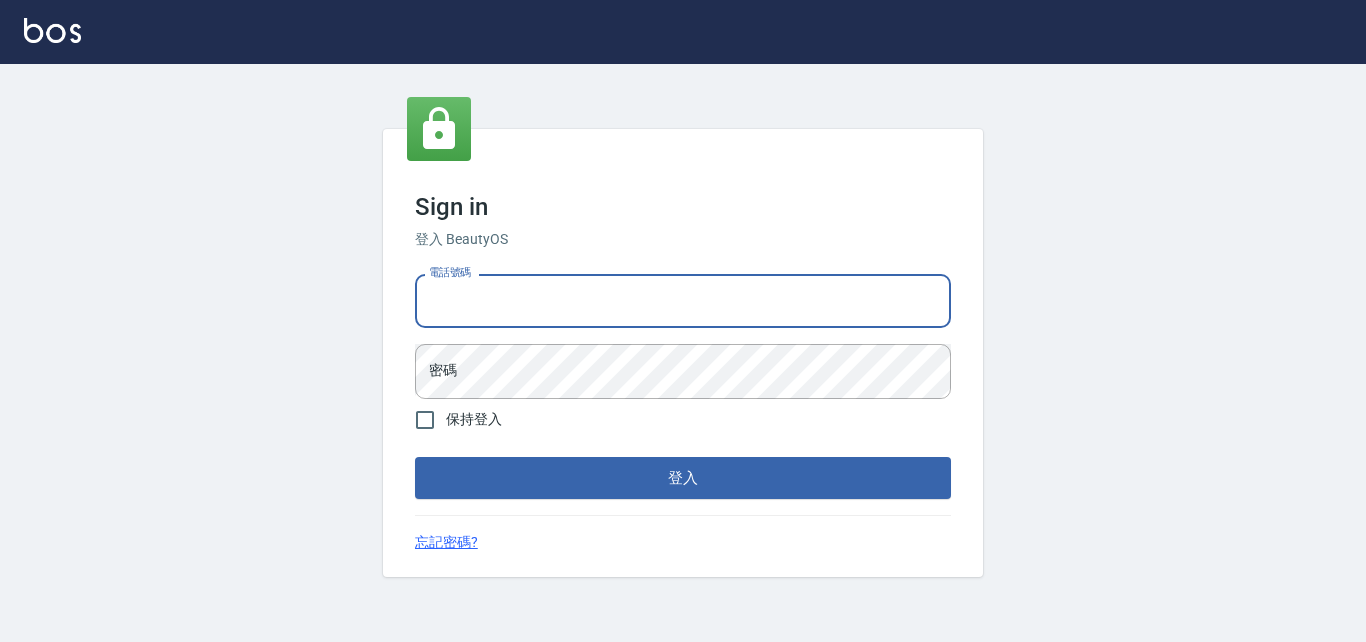 type on "[PHONE]" 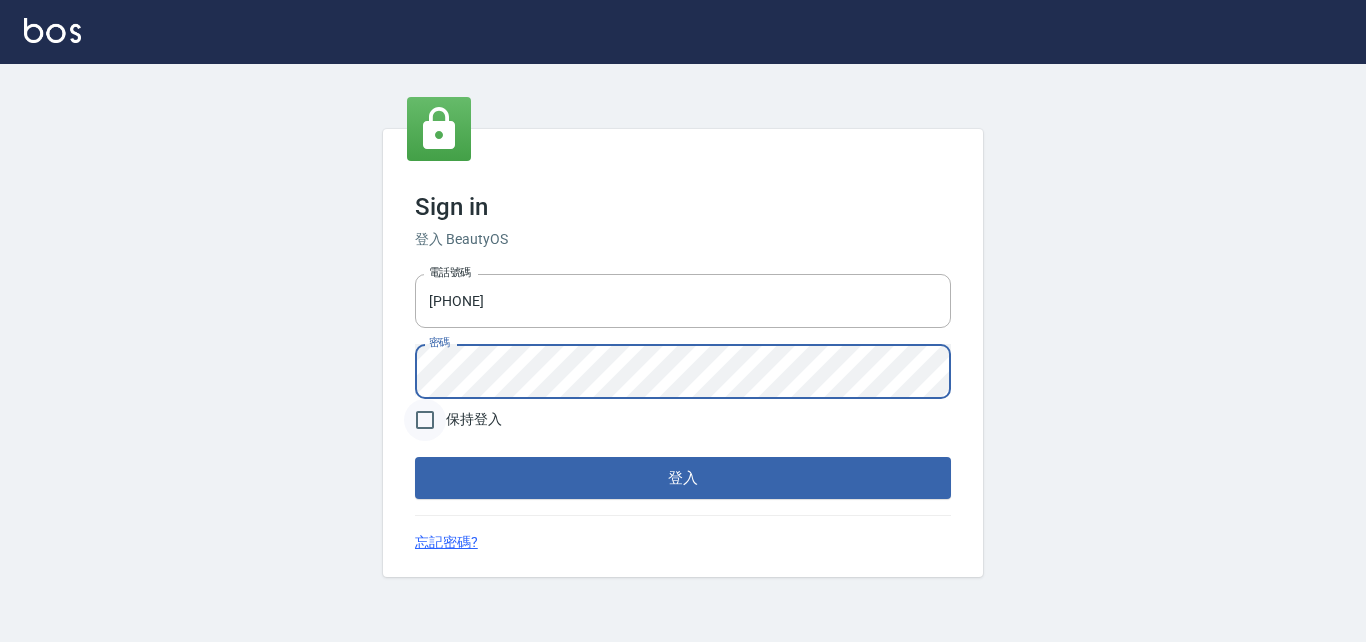click on "保持登入" at bounding box center (425, 420) 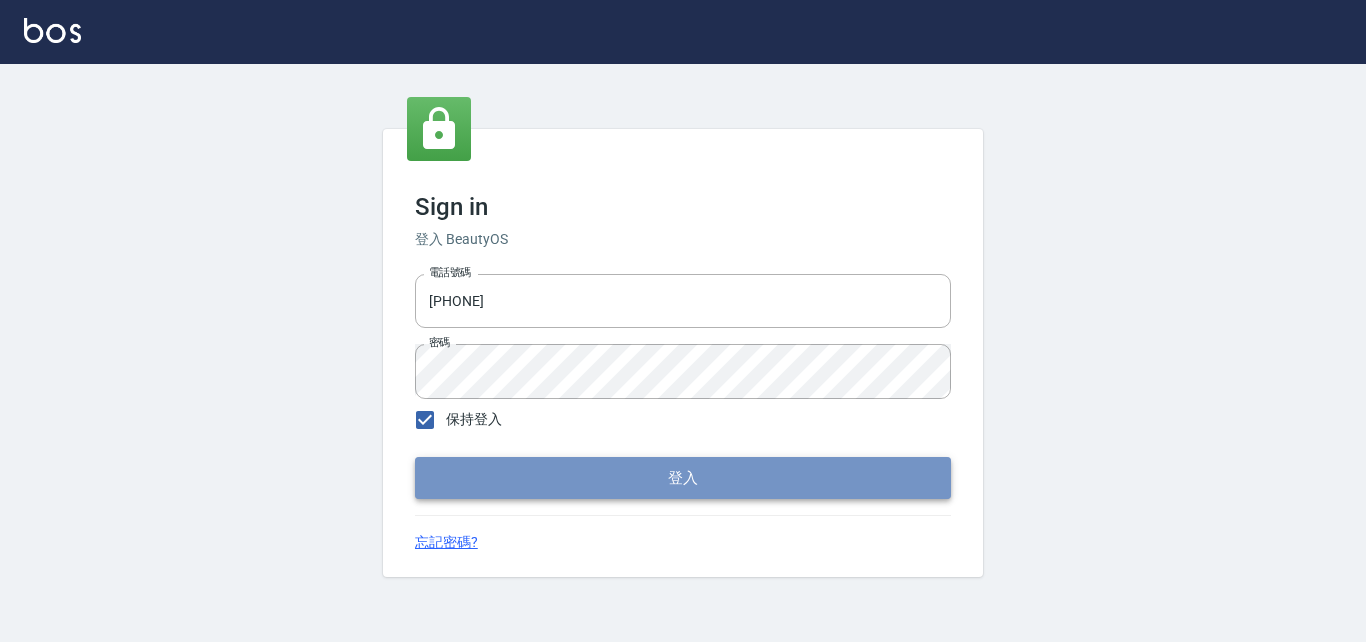 click on "登入" at bounding box center [683, 478] 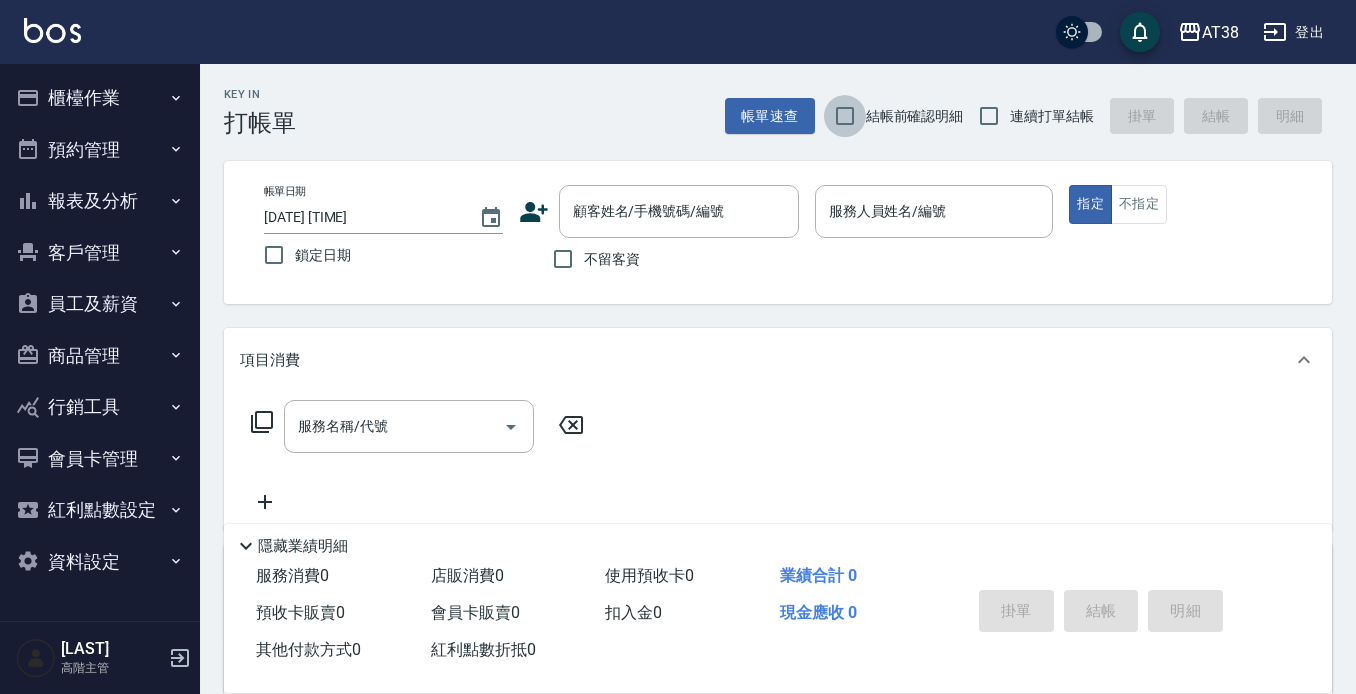 click on "結帳前確認明細" at bounding box center (845, 116) 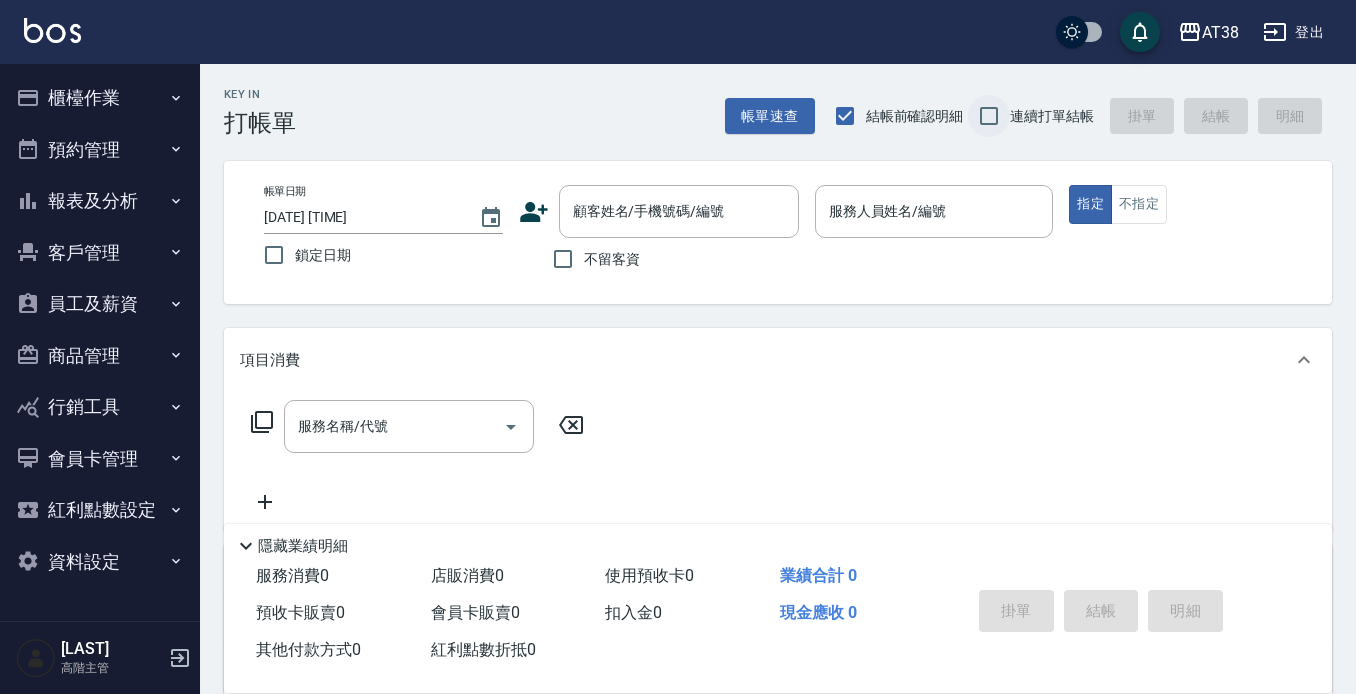 click on "連續打單結帳" at bounding box center (989, 116) 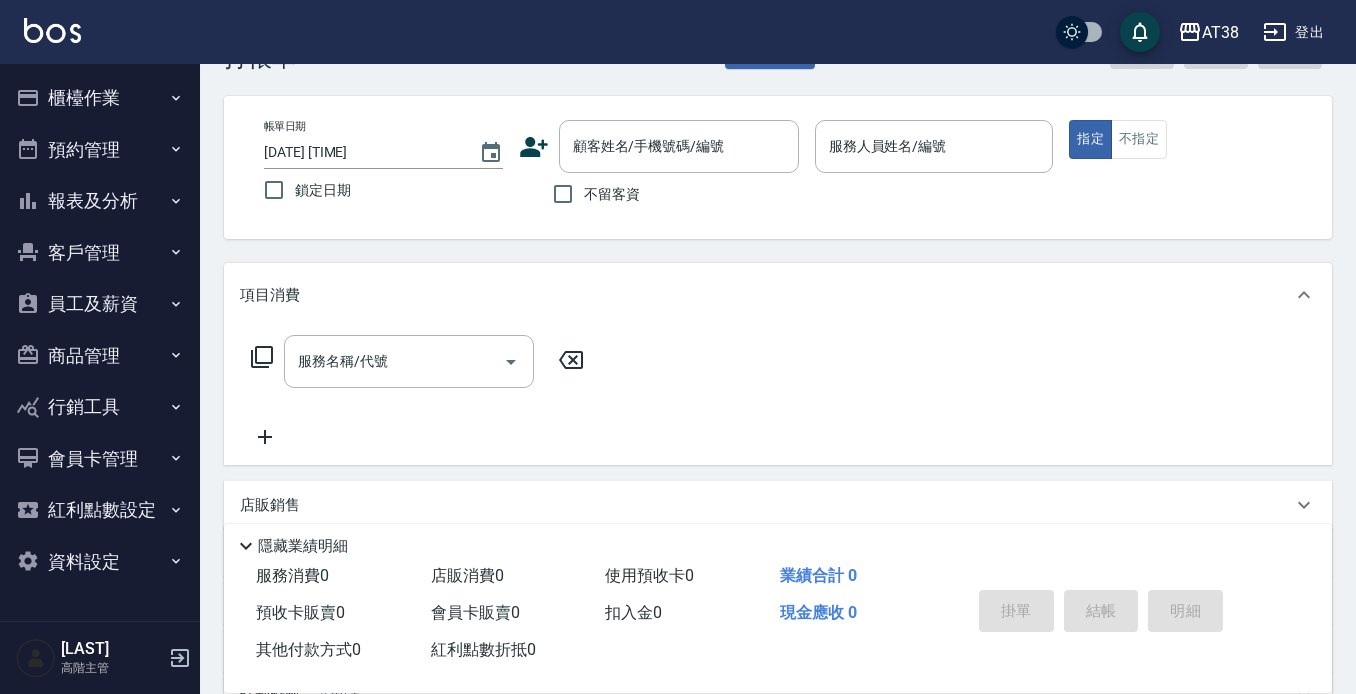 scroll, scrollTop: 100, scrollLeft: 0, axis: vertical 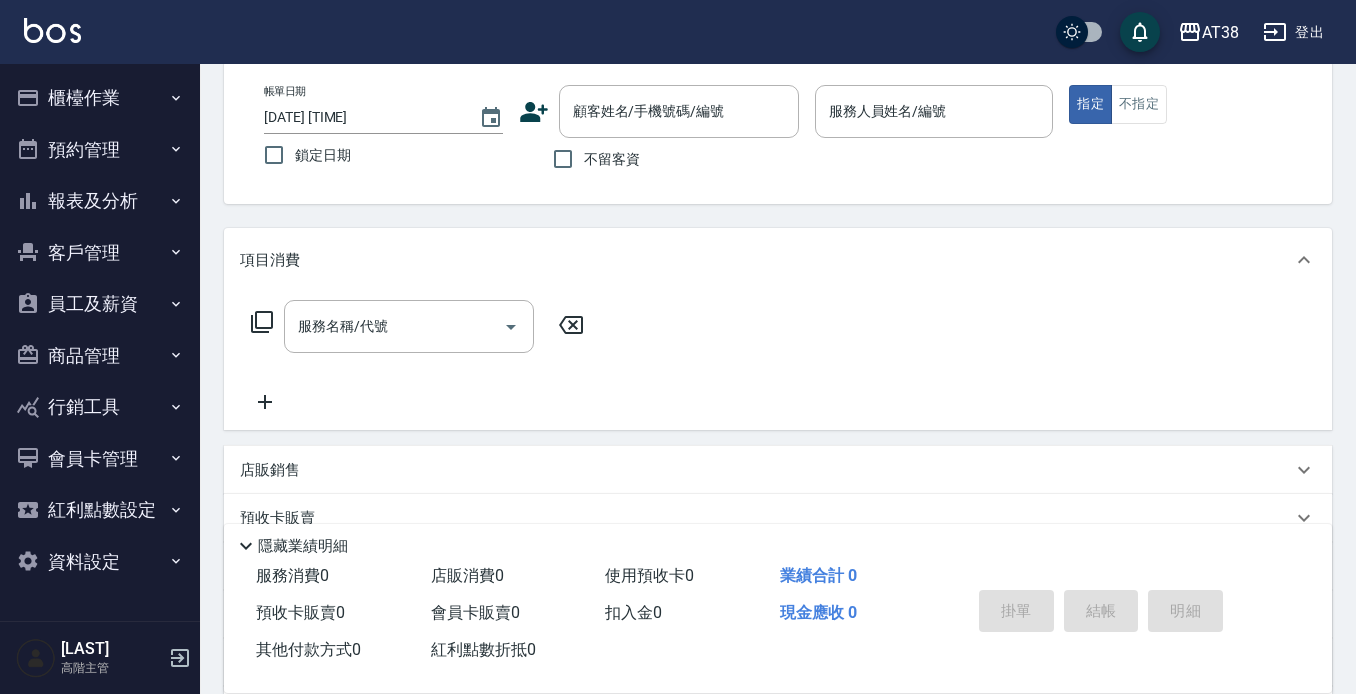 click on "員工及薪資" at bounding box center [100, 304] 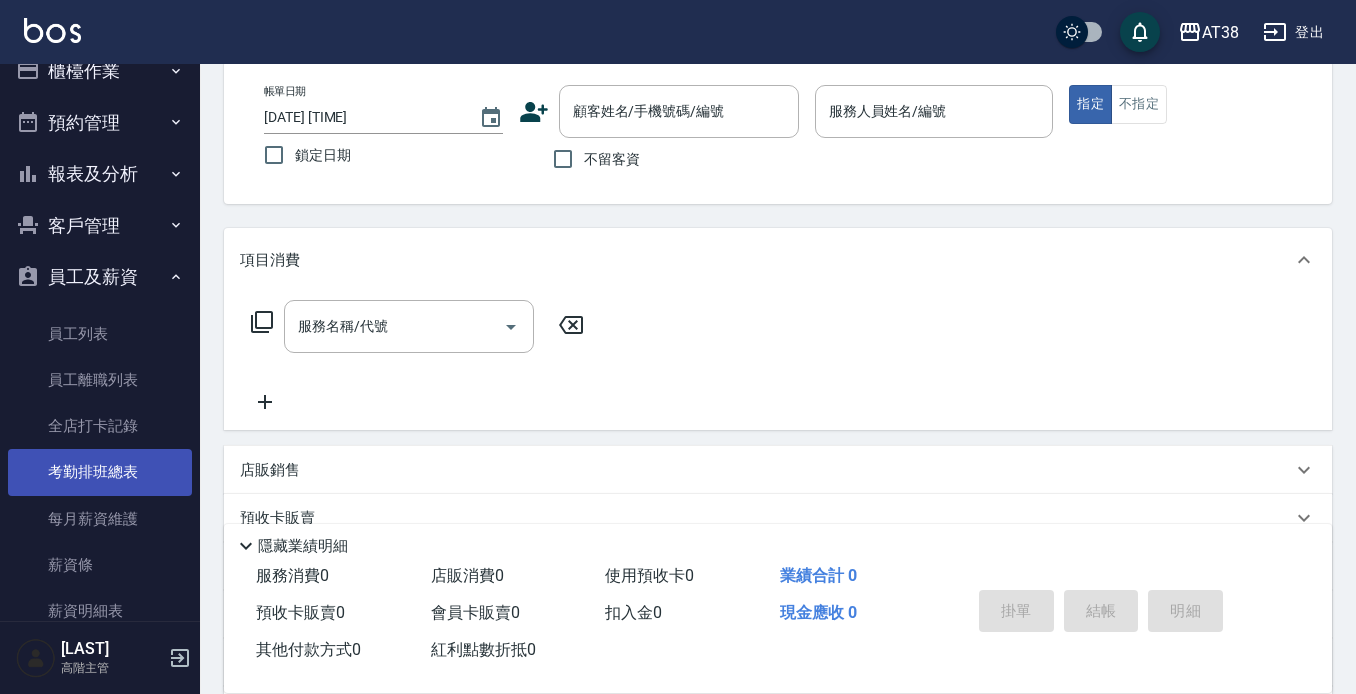 scroll, scrollTop: 0, scrollLeft: 0, axis: both 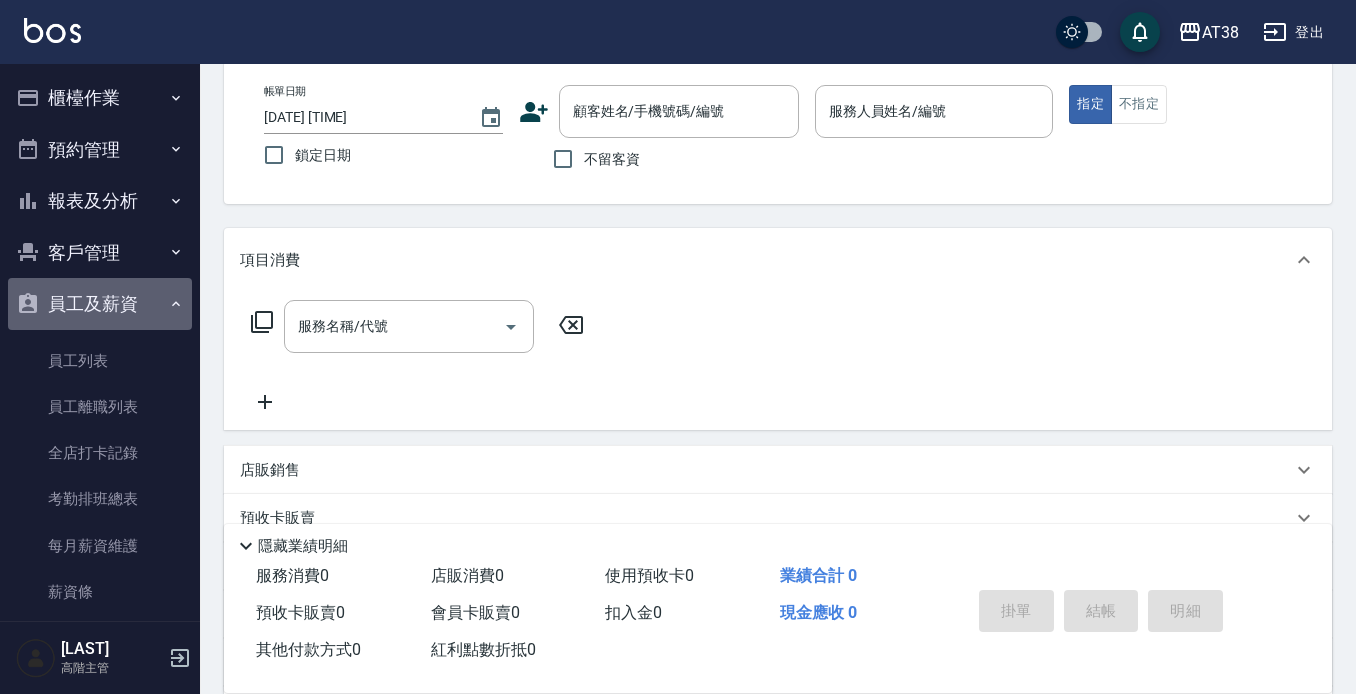 click on "員工及薪資" at bounding box center [100, 304] 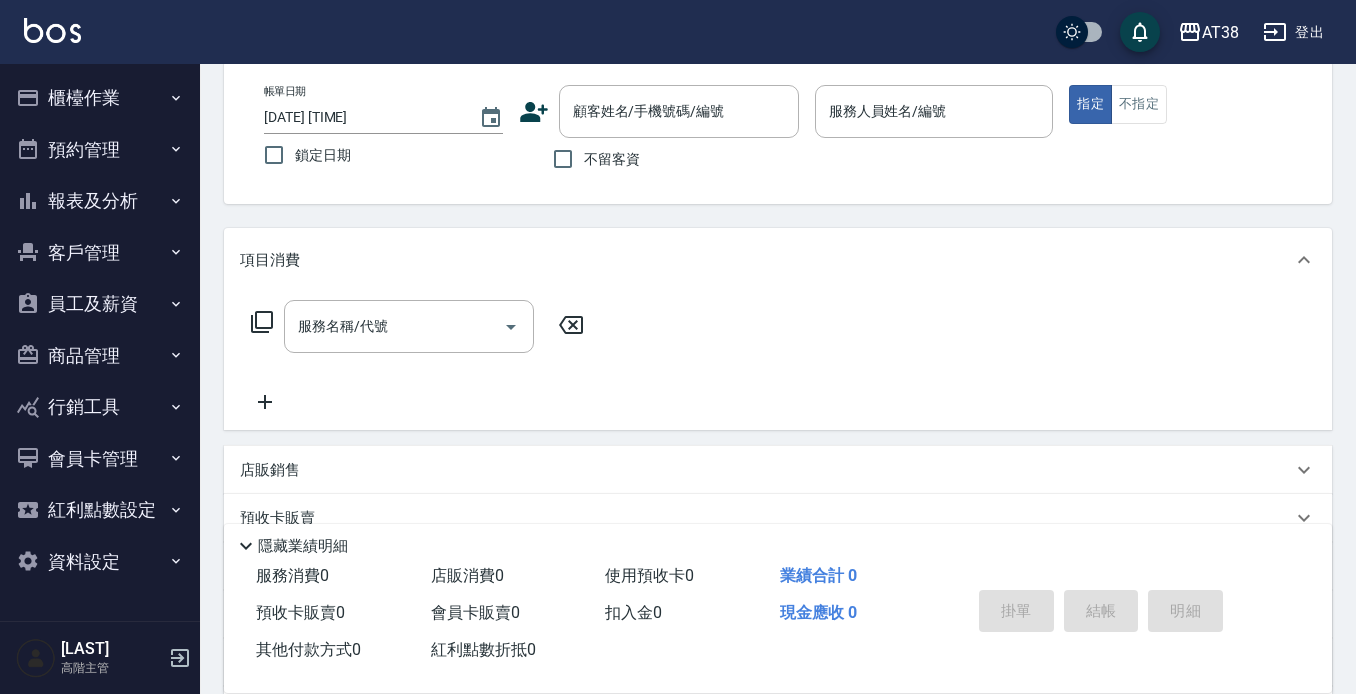 click on "商品管理" at bounding box center [100, 356] 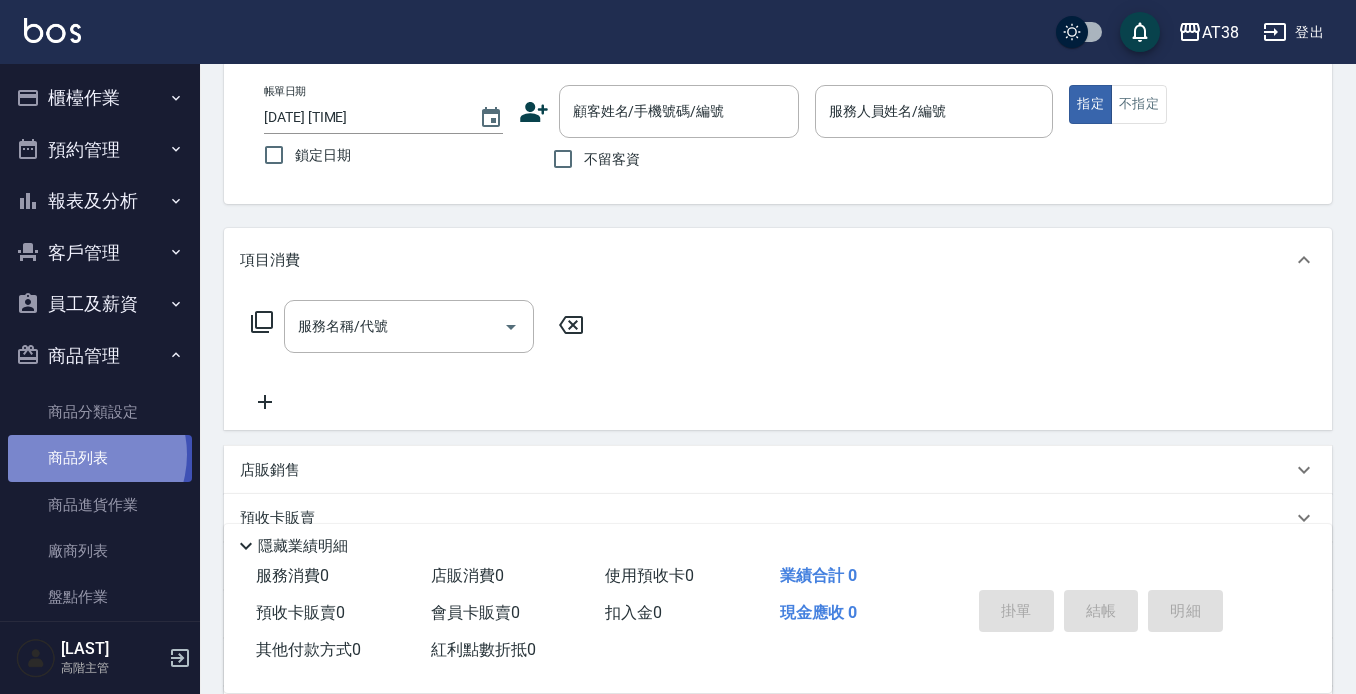 click on "商品列表" at bounding box center (100, 458) 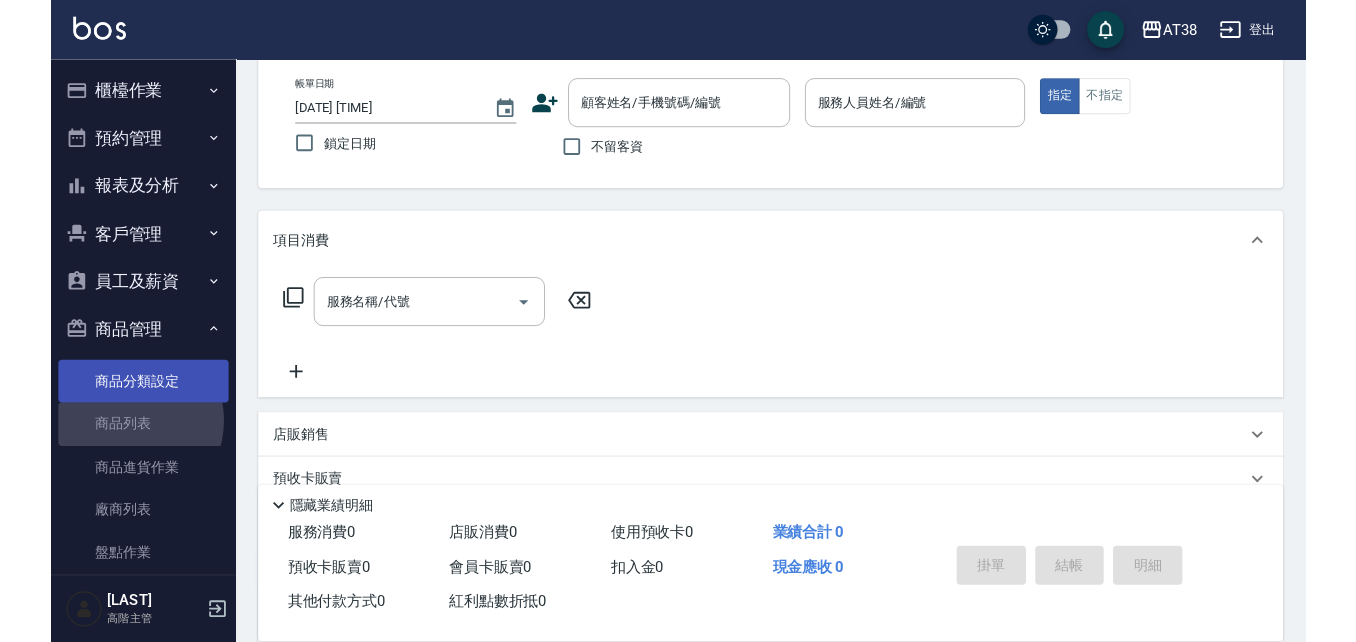 scroll, scrollTop: 0, scrollLeft: 0, axis: both 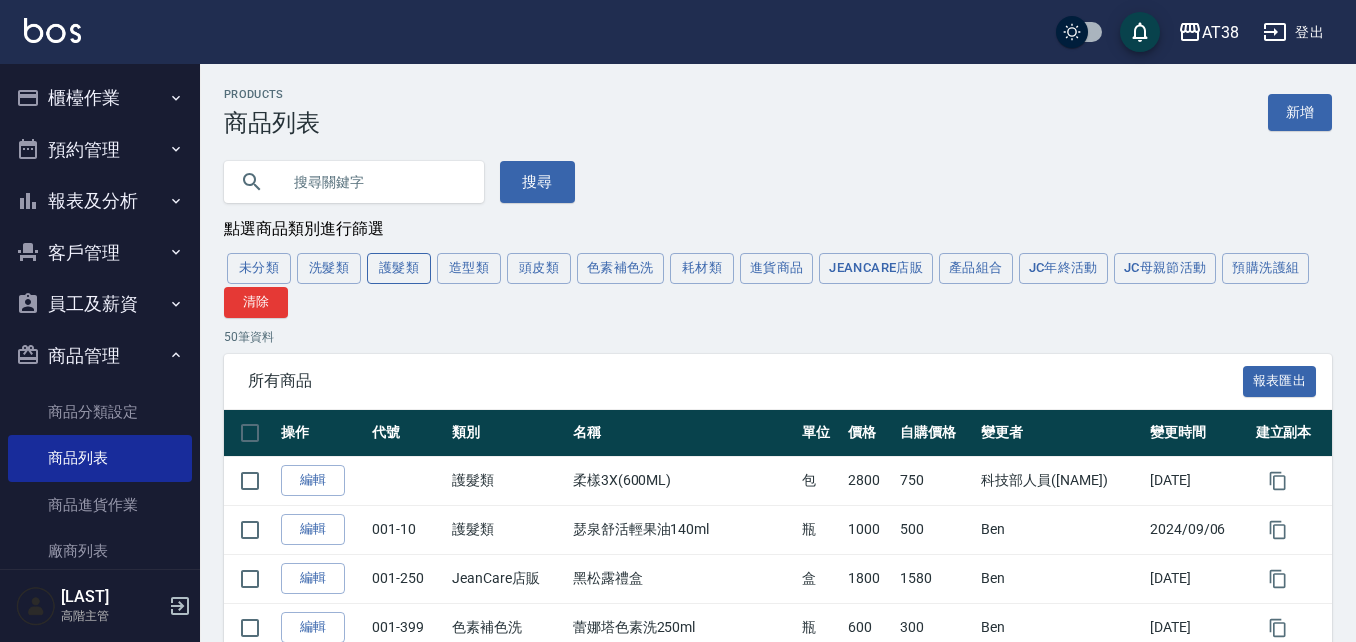 click on "護髮類" at bounding box center (399, 268) 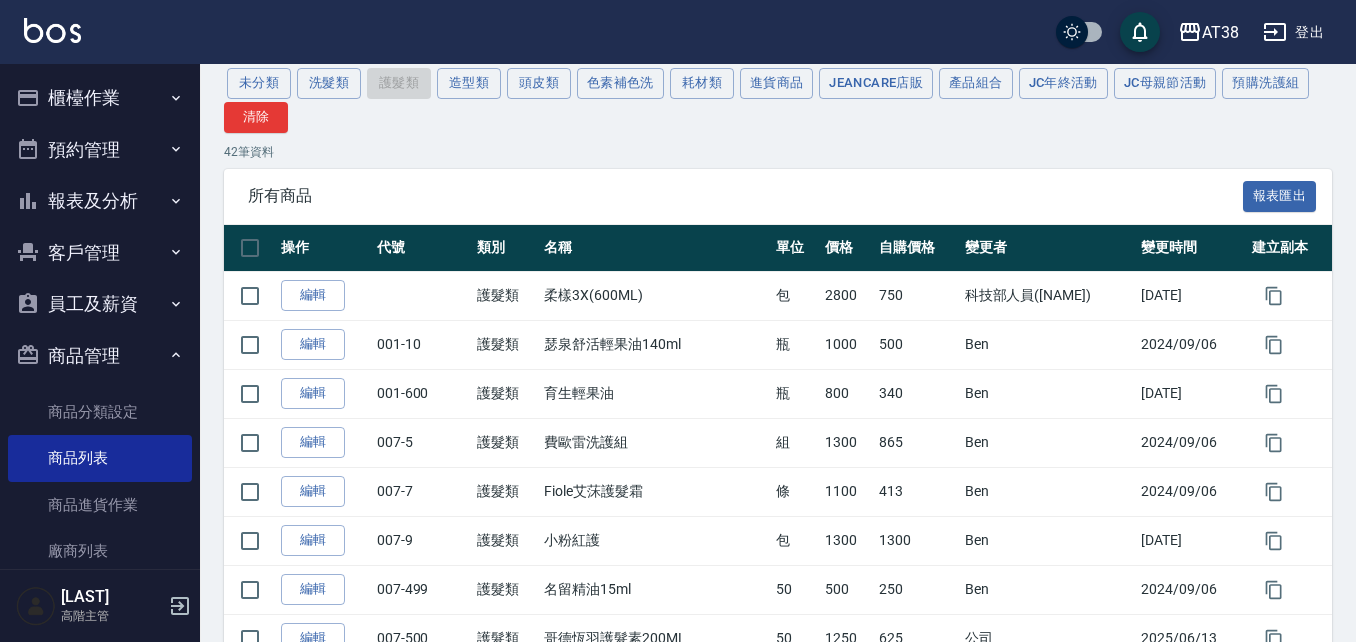 scroll, scrollTop: 0, scrollLeft: 0, axis: both 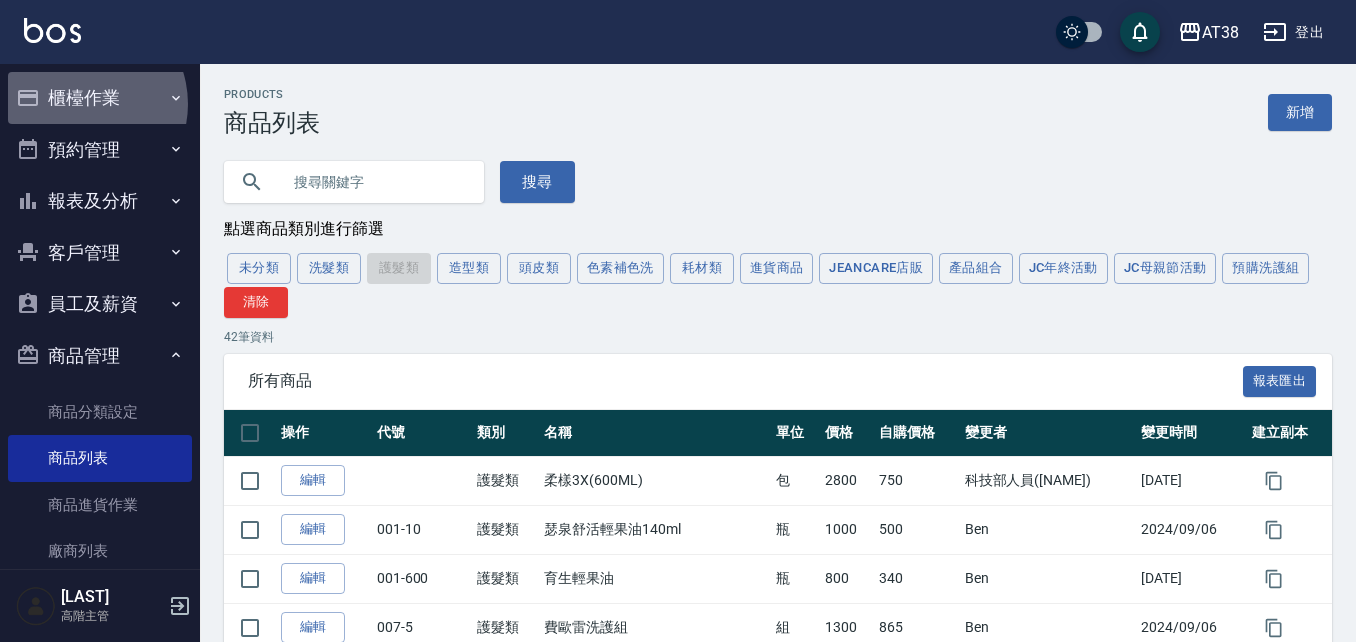 click on "櫃檯作業" at bounding box center (100, 98) 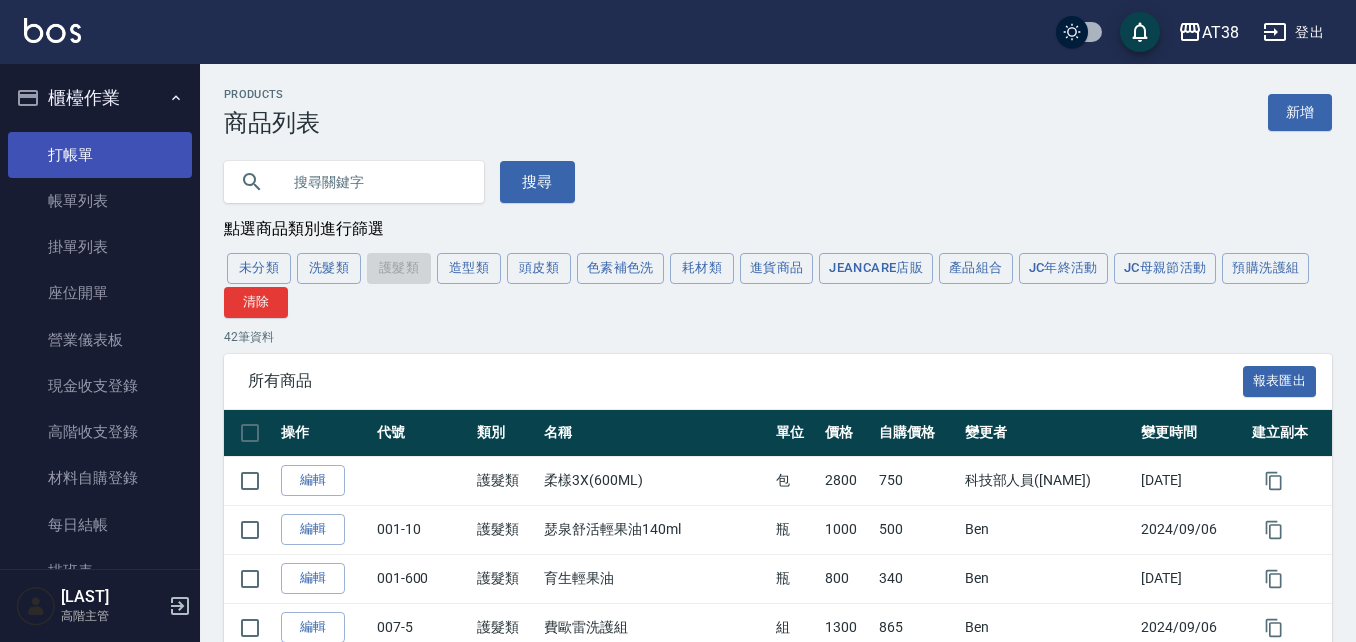 click on "打帳單" at bounding box center (100, 155) 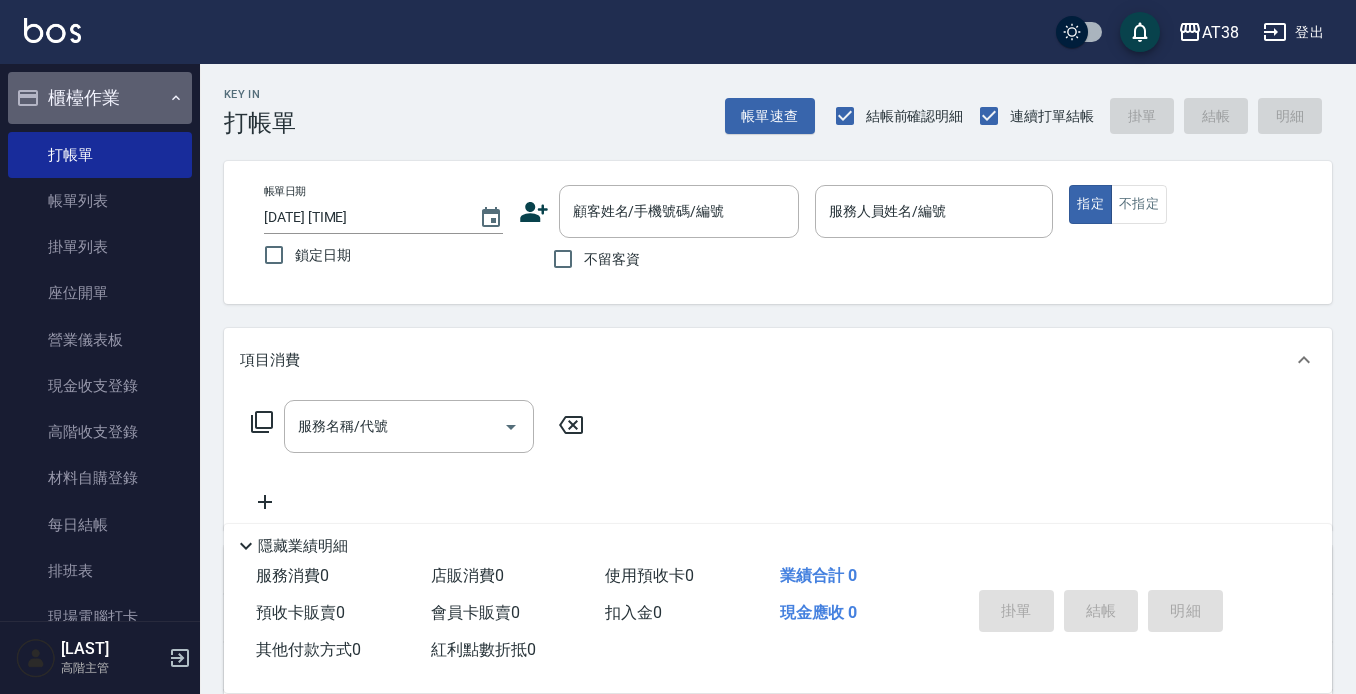 click on "櫃檯作業" at bounding box center (100, 98) 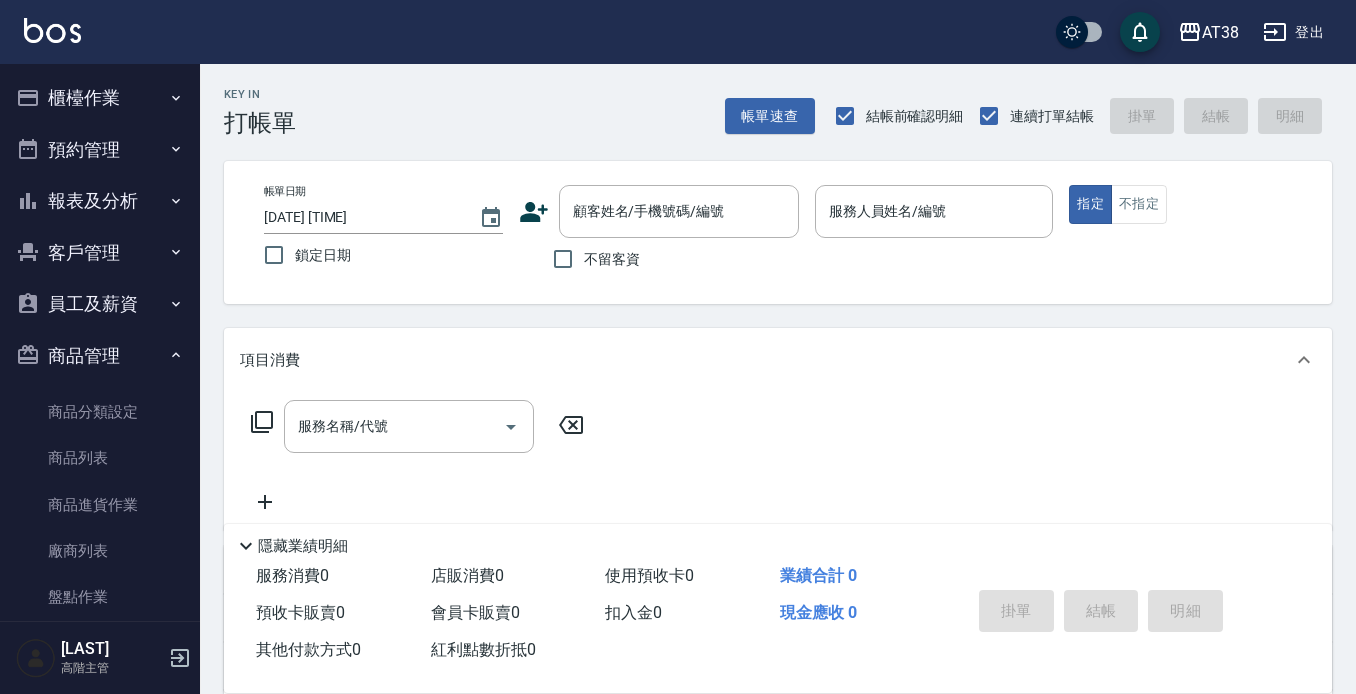 click on "商品管理" at bounding box center [100, 356] 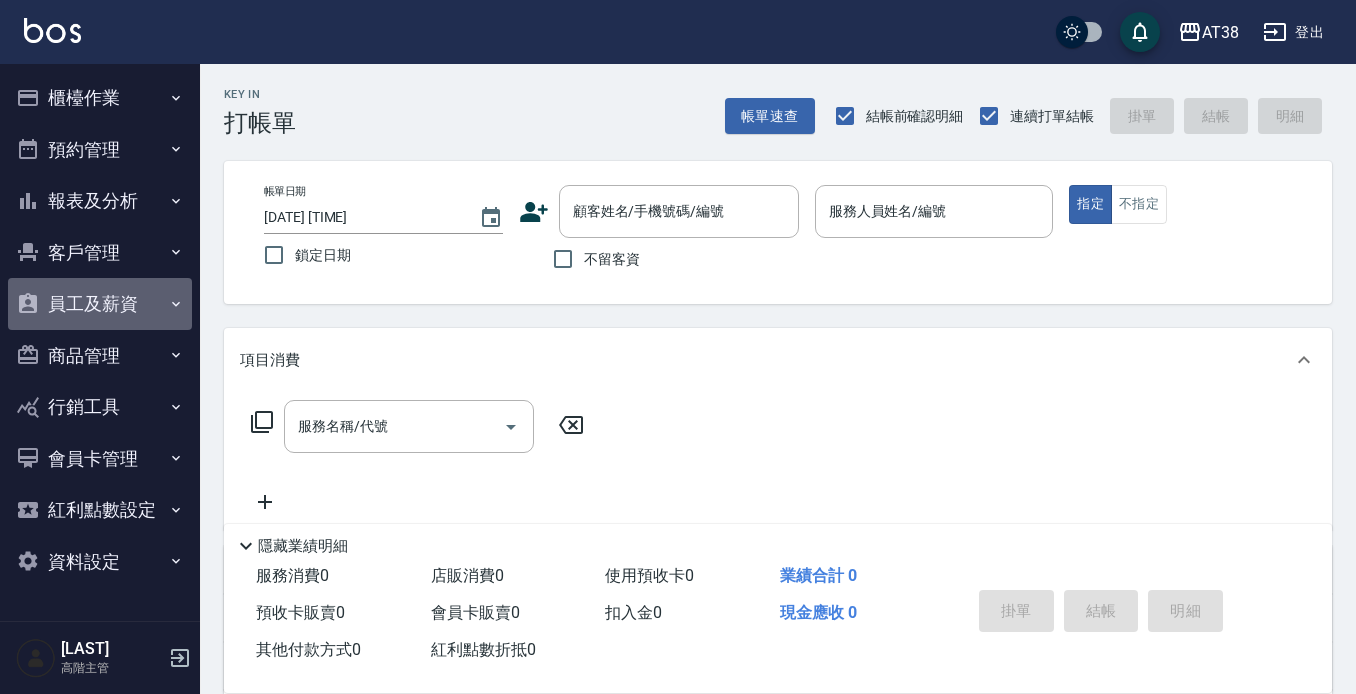 click on "員工及薪資" at bounding box center (100, 304) 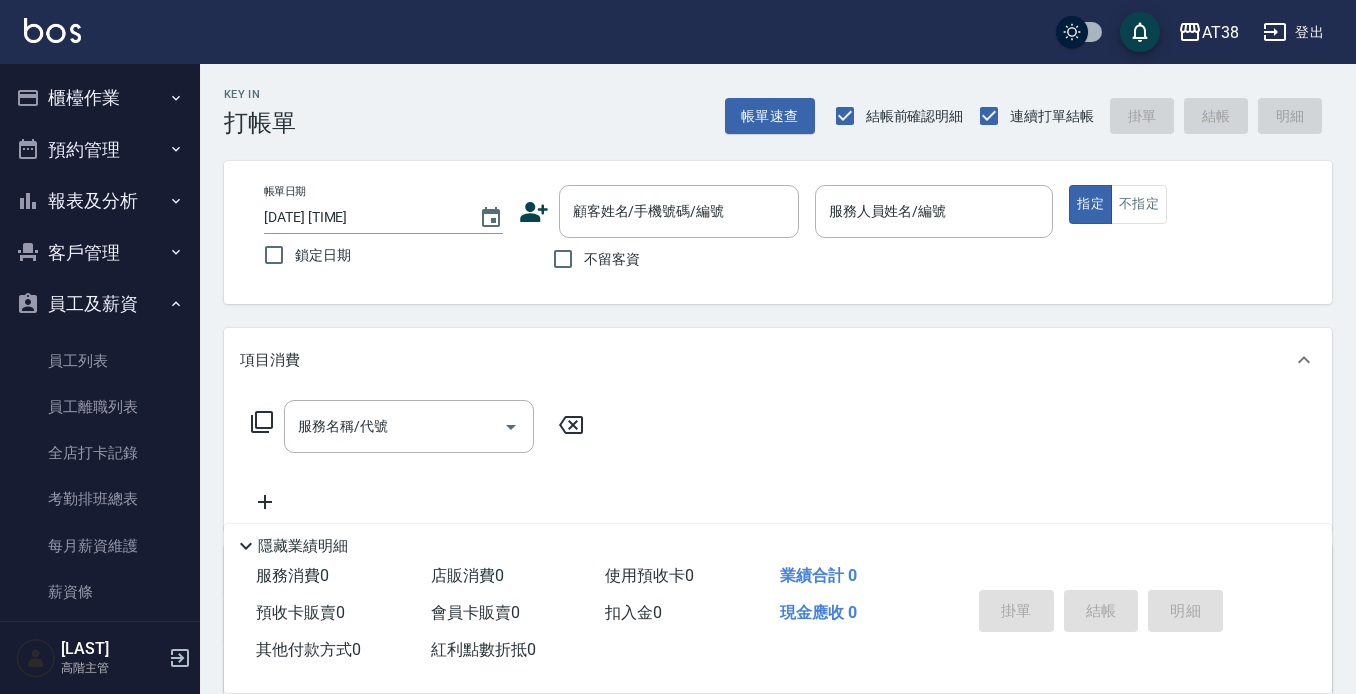 click on "櫃檯作業" at bounding box center [100, 98] 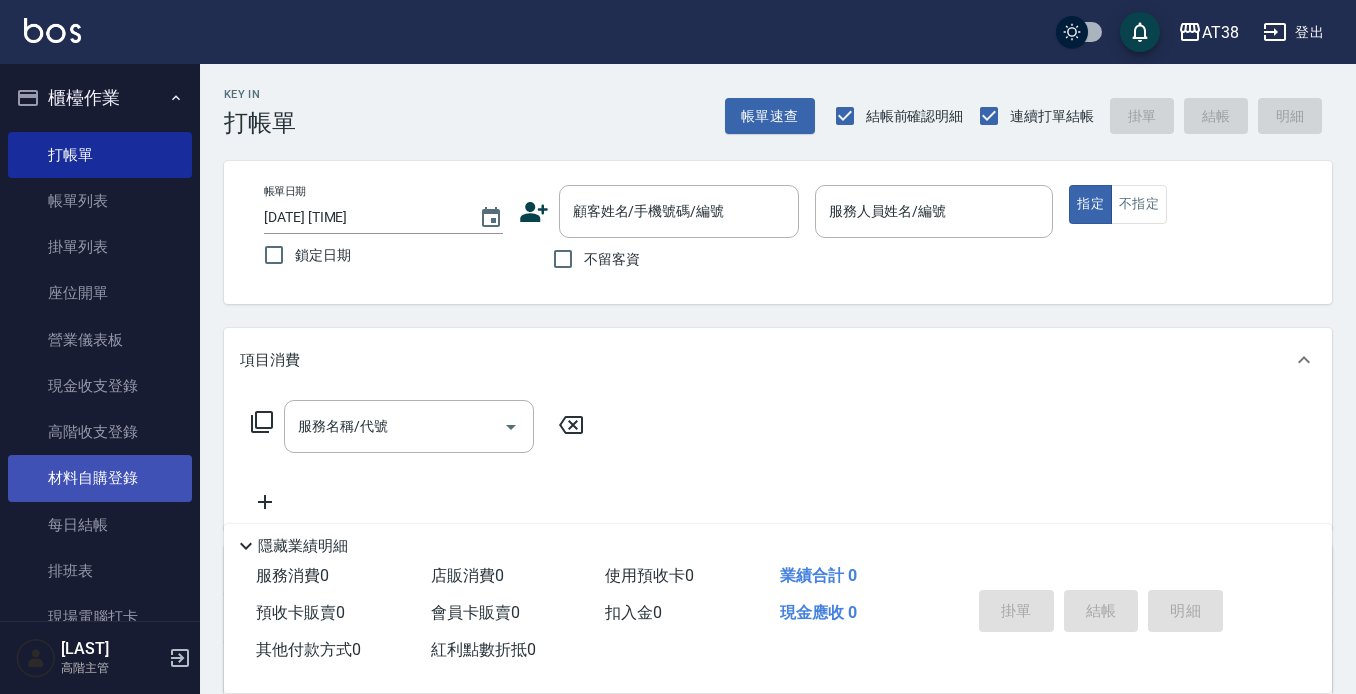 click on "每日結帳" at bounding box center (100, 525) 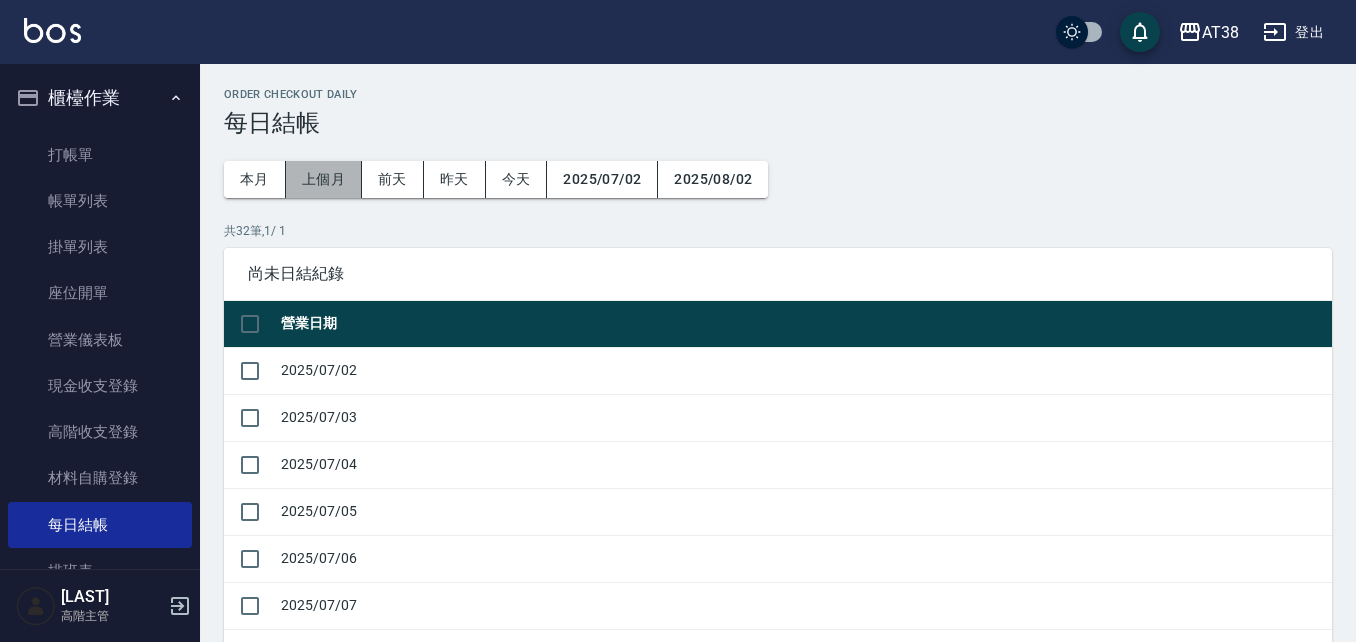 click on "上個月" at bounding box center (324, 179) 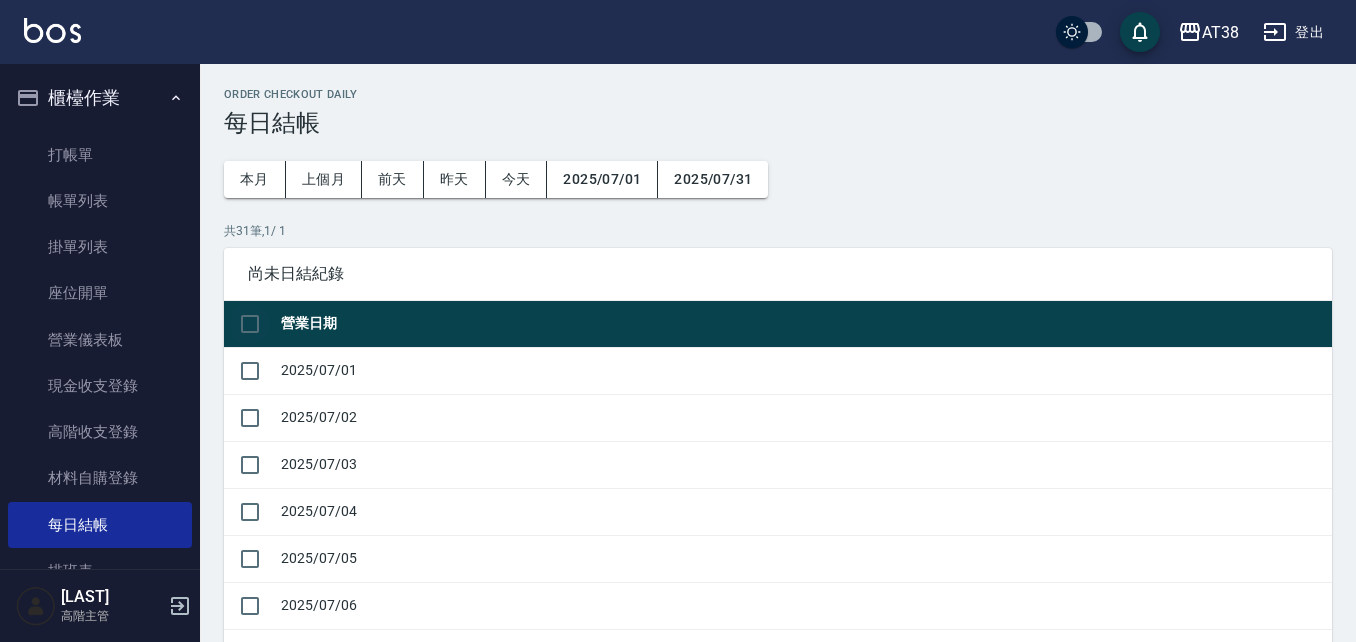 click at bounding box center [250, 324] 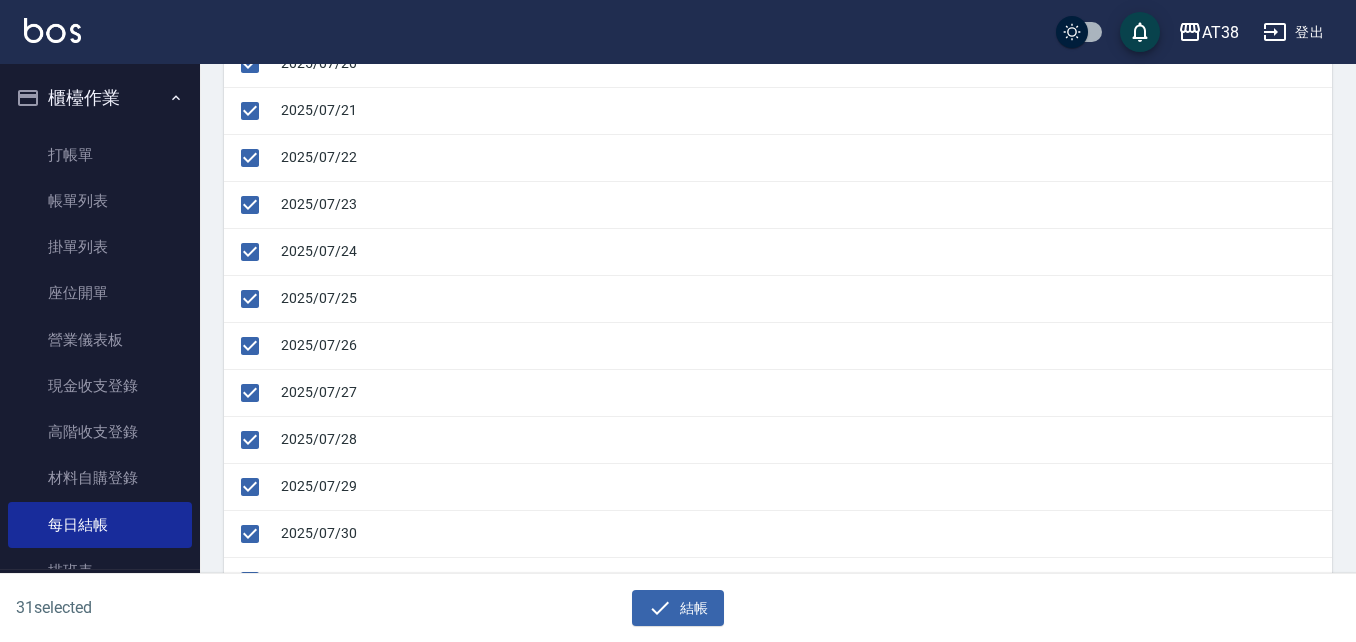 scroll, scrollTop: 1468, scrollLeft: 0, axis: vertical 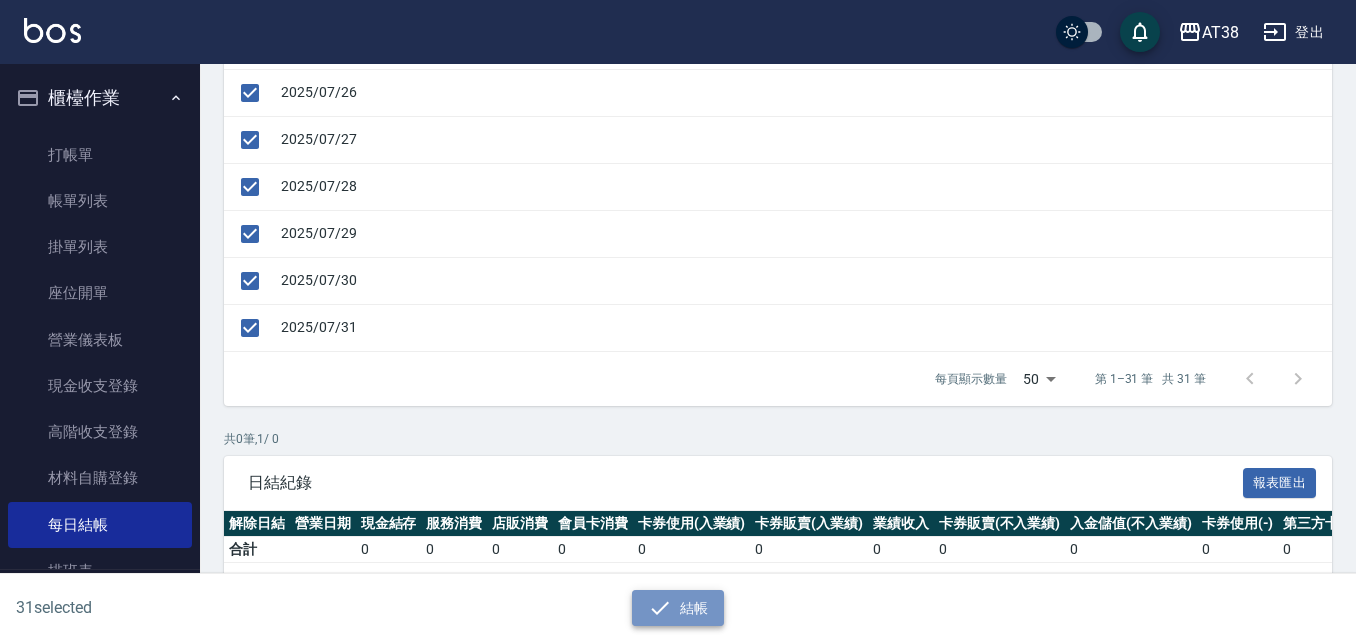 click on "結帳" at bounding box center (678, 608) 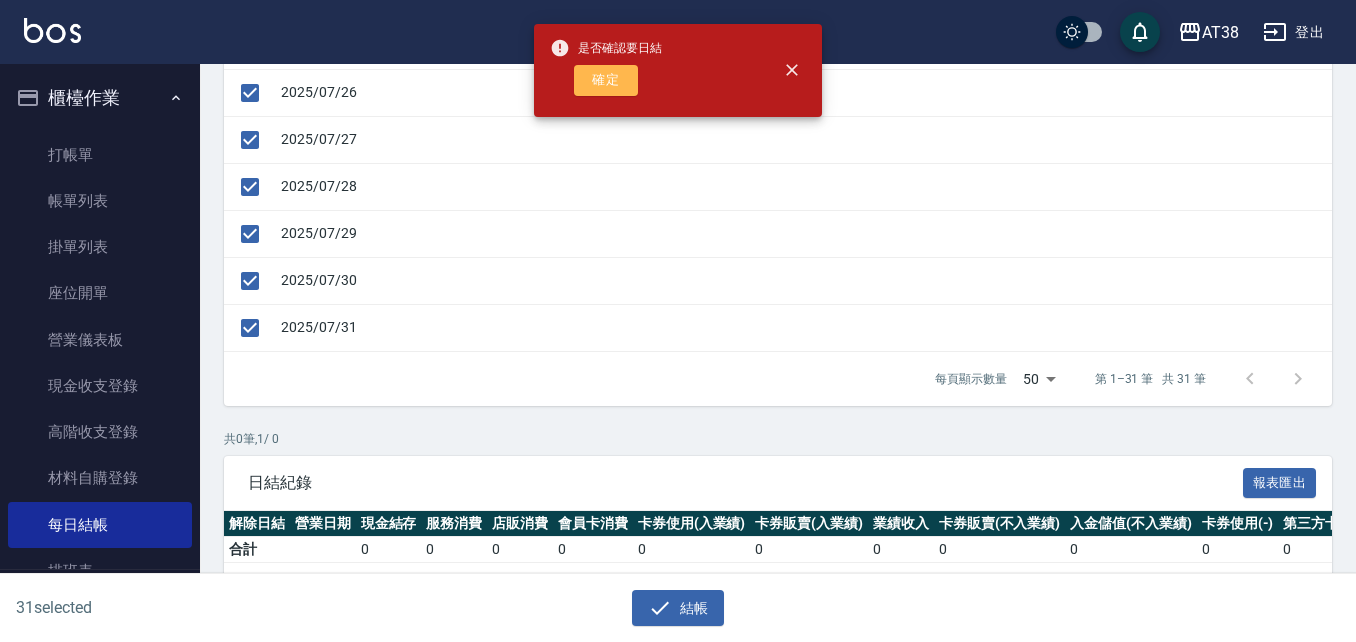 click on "確定" at bounding box center (606, 80) 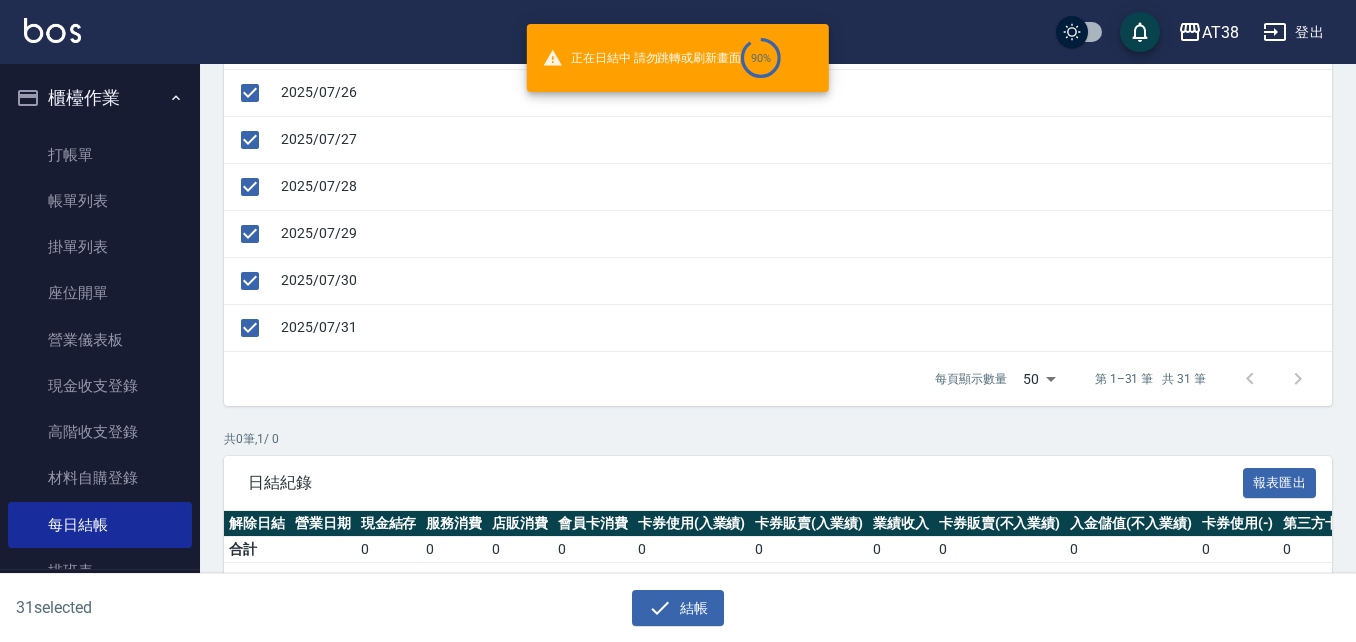 checkbox on "false" 